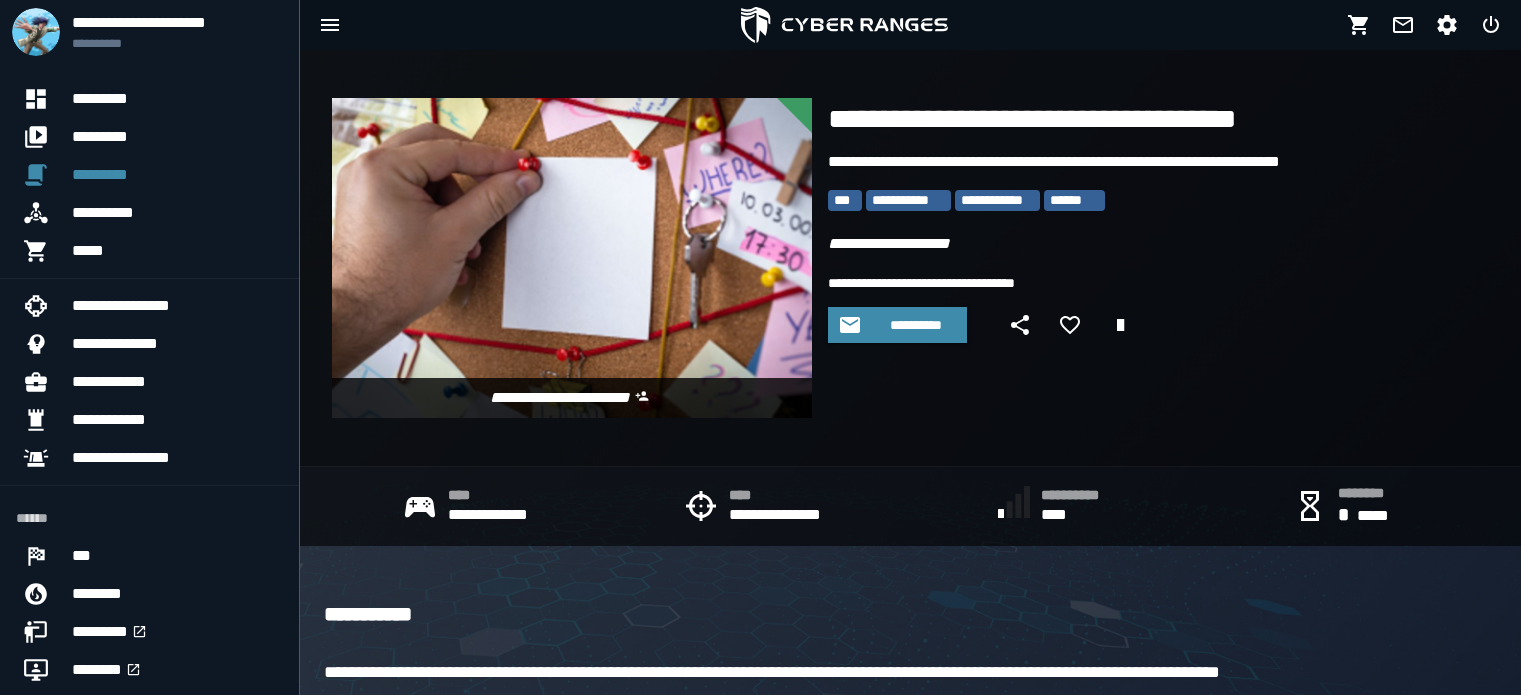 scroll, scrollTop: 0, scrollLeft: 0, axis: both 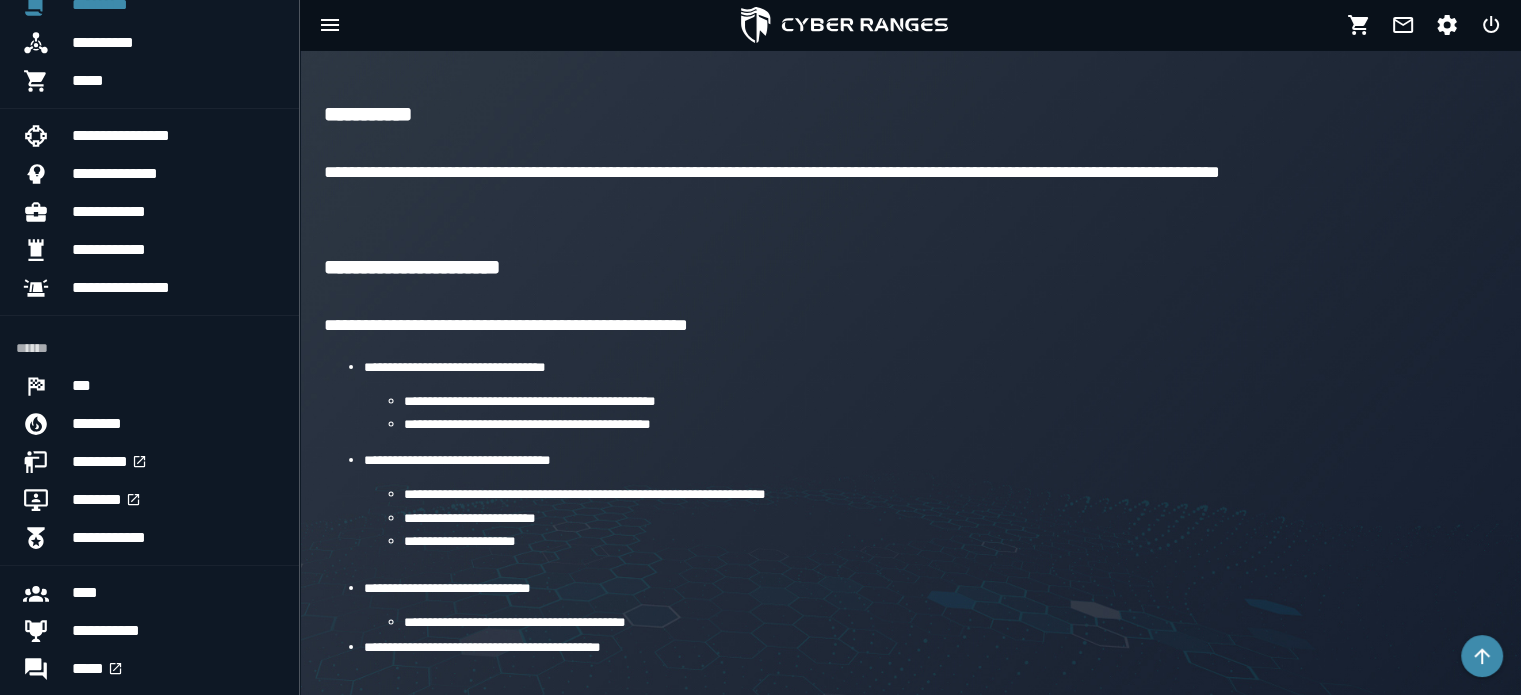 click on "**********" at bounding box center (412, 267) 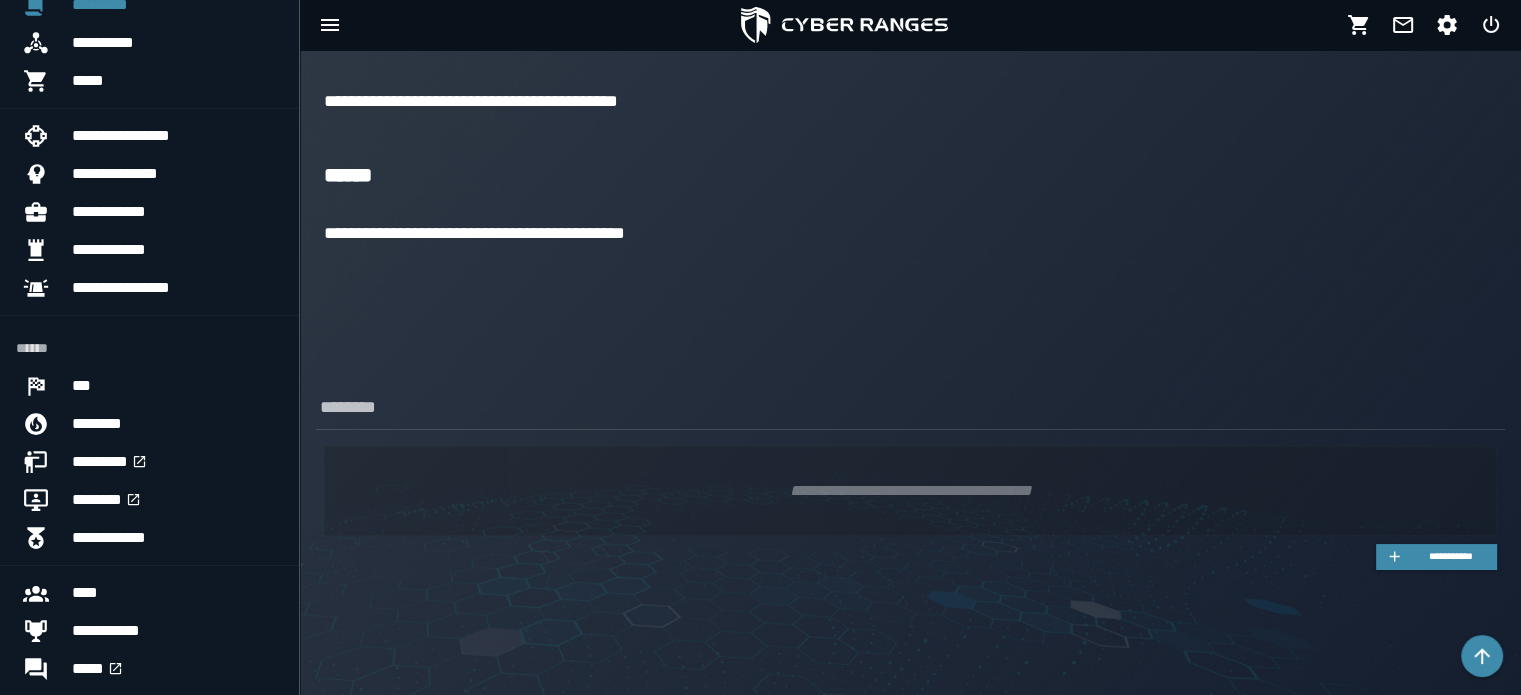 scroll, scrollTop: 1349, scrollLeft: 0, axis: vertical 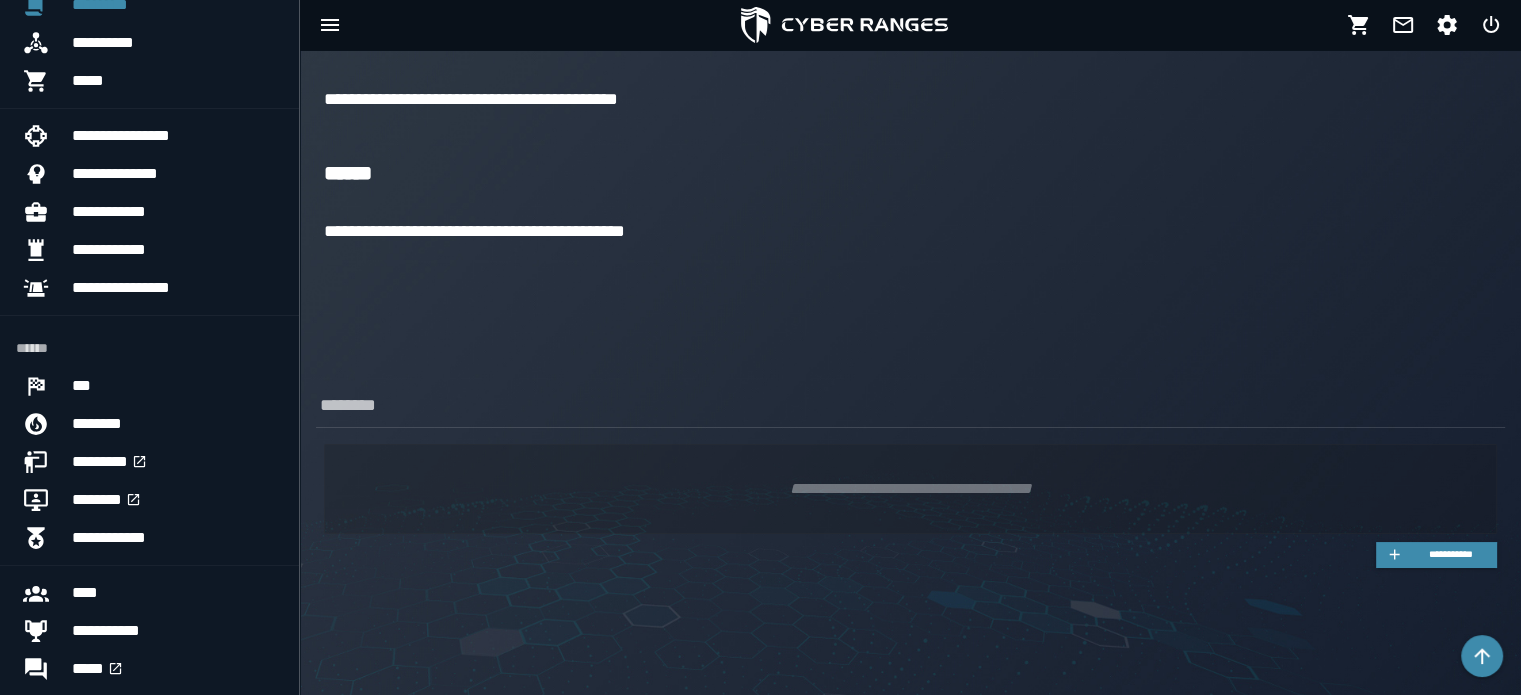 click on "**********" at bounding box center (910, -234) 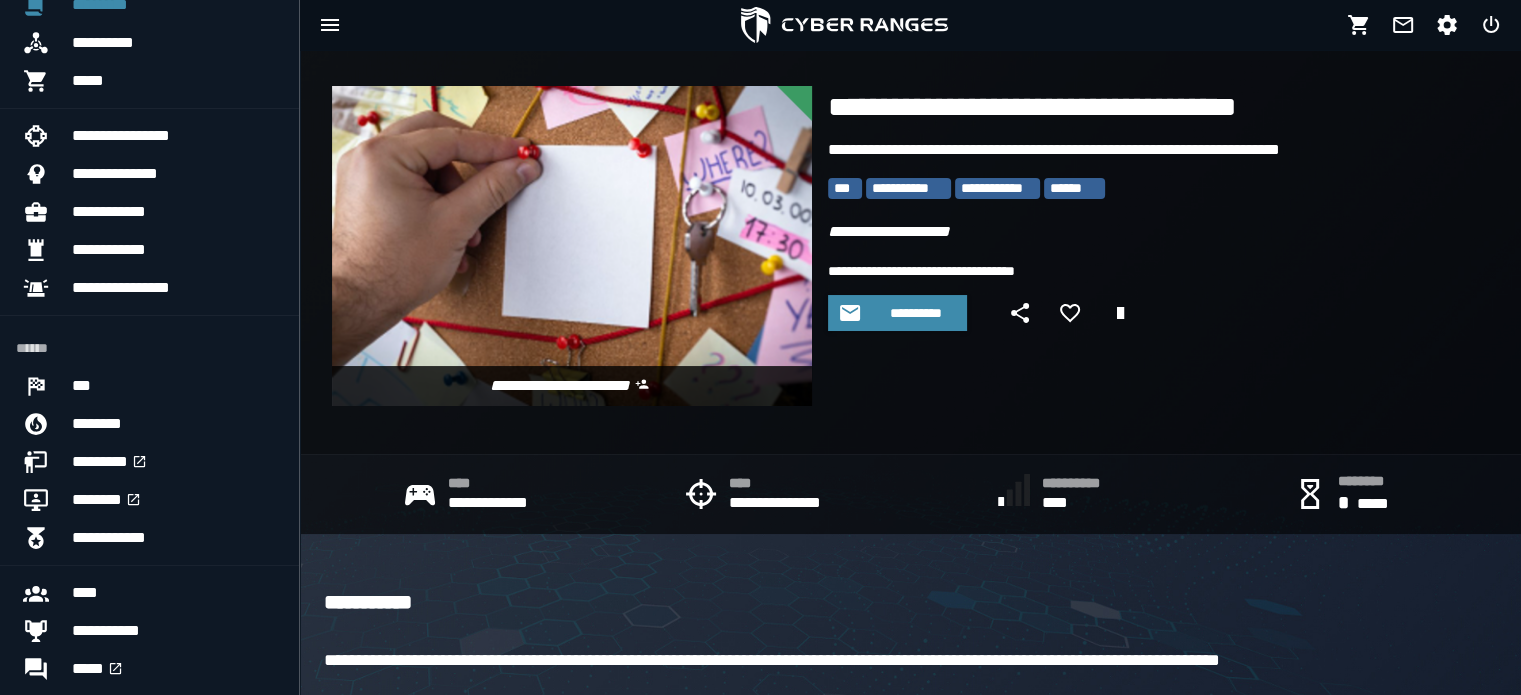 scroll, scrollTop: 0, scrollLeft: 0, axis: both 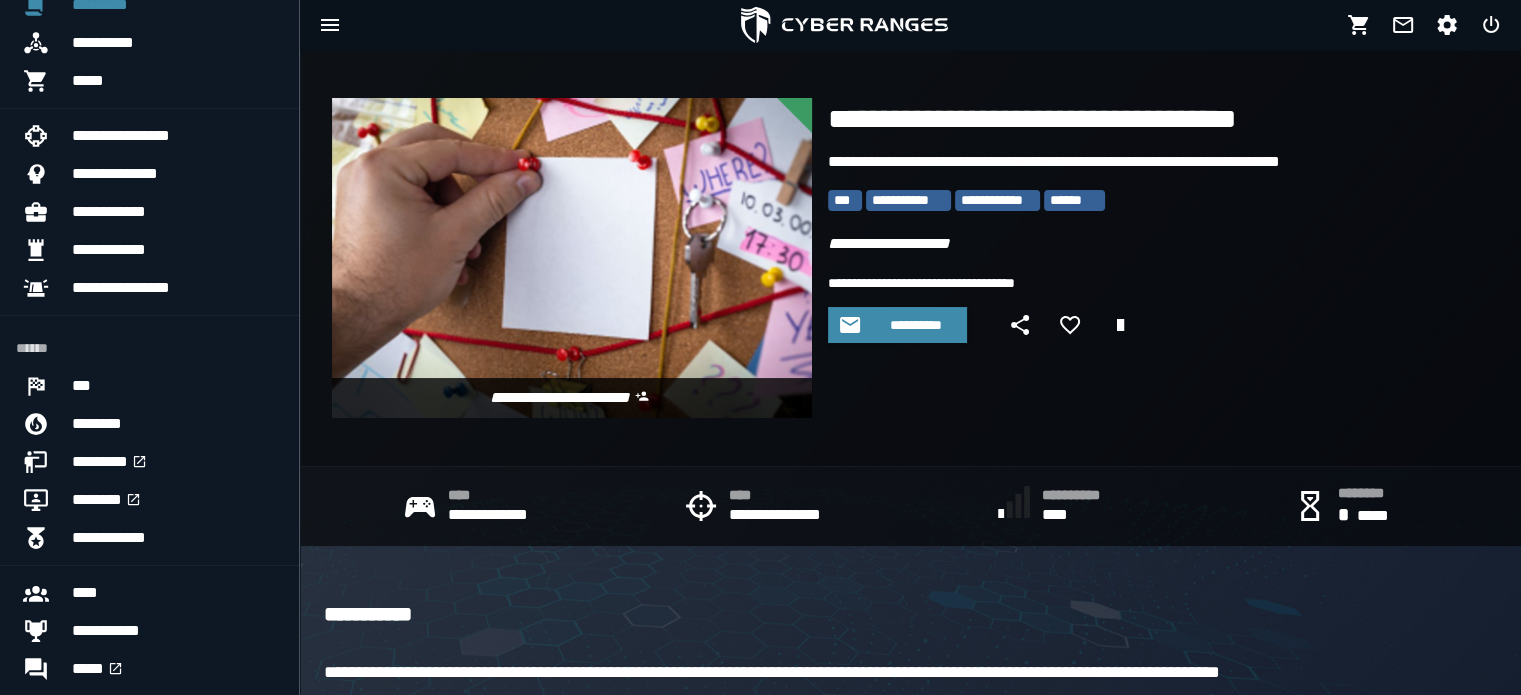 click on "**********" at bounding box center [910, 506] 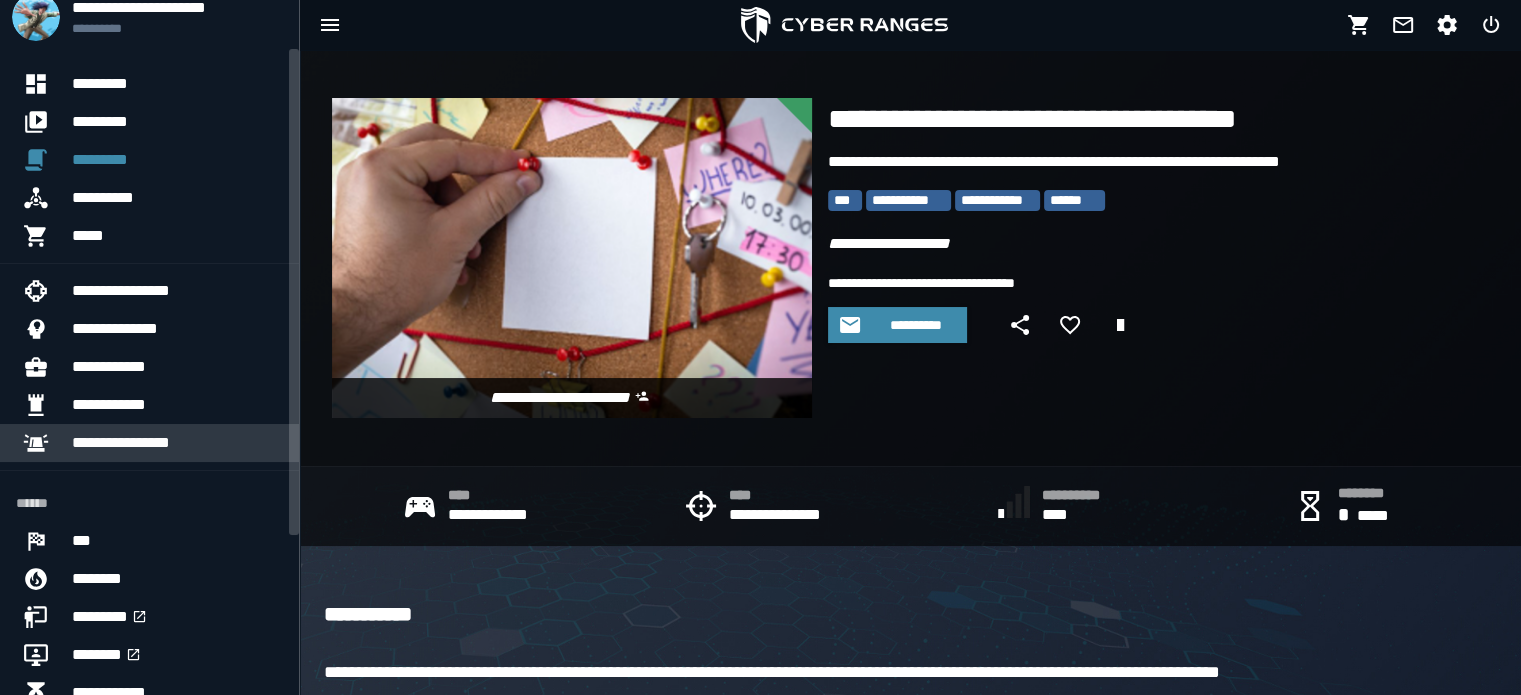 scroll, scrollTop: 0, scrollLeft: 0, axis: both 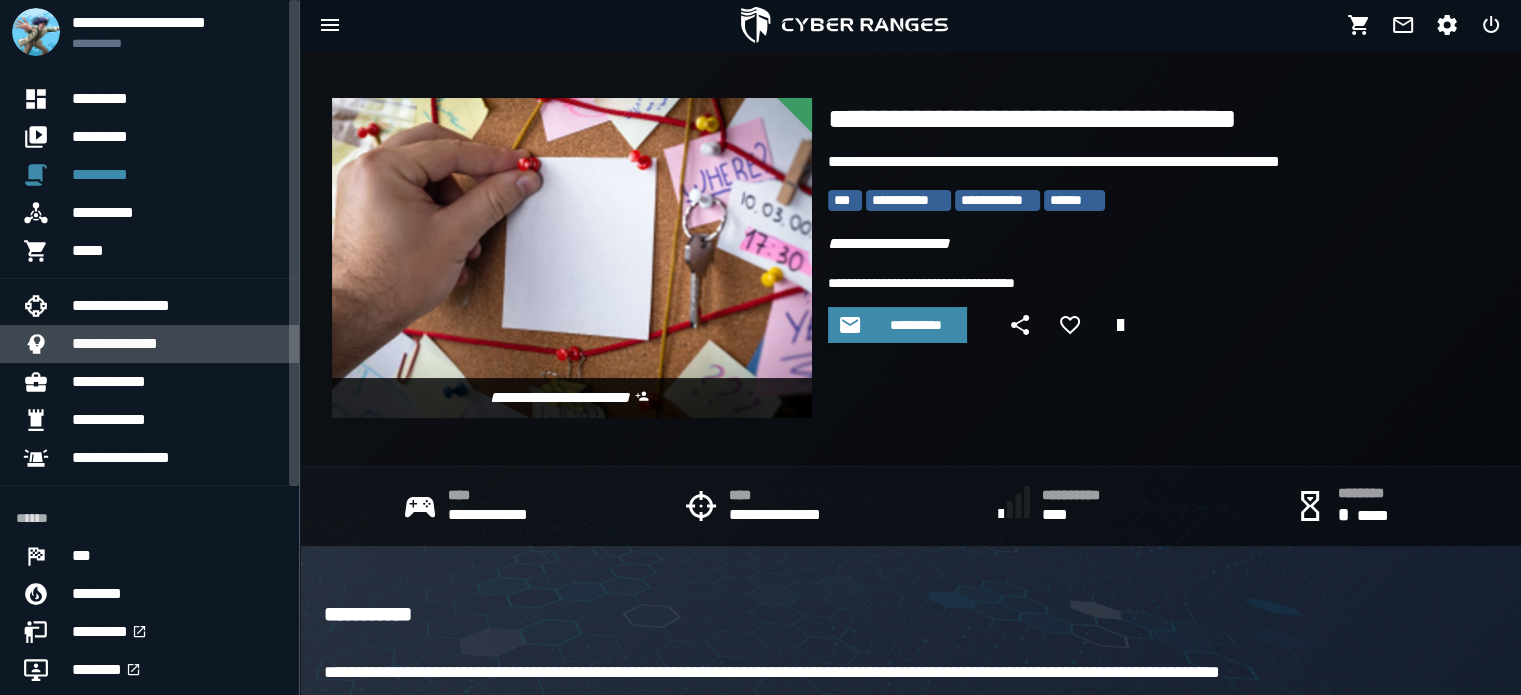 click on "**********" at bounding box center (177, 344) 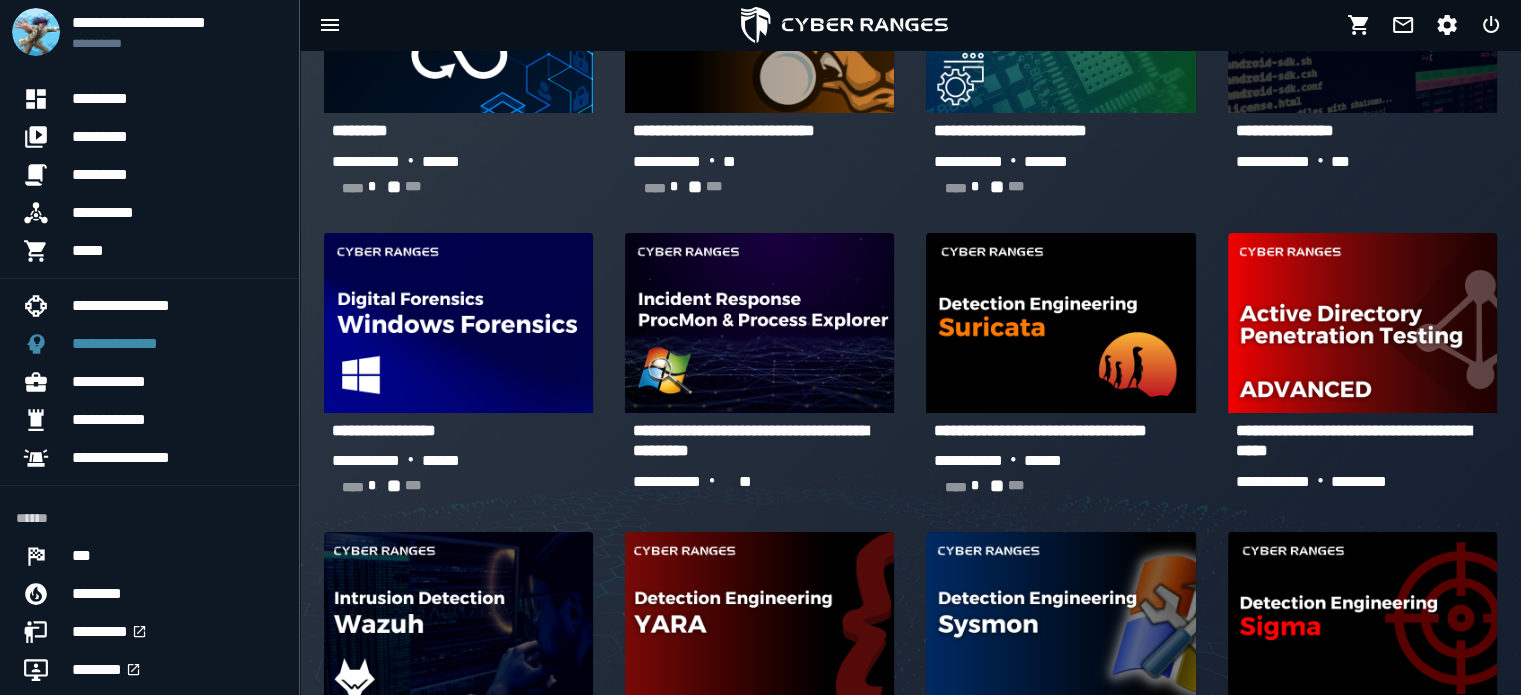 scroll, scrollTop: 0, scrollLeft: 0, axis: both 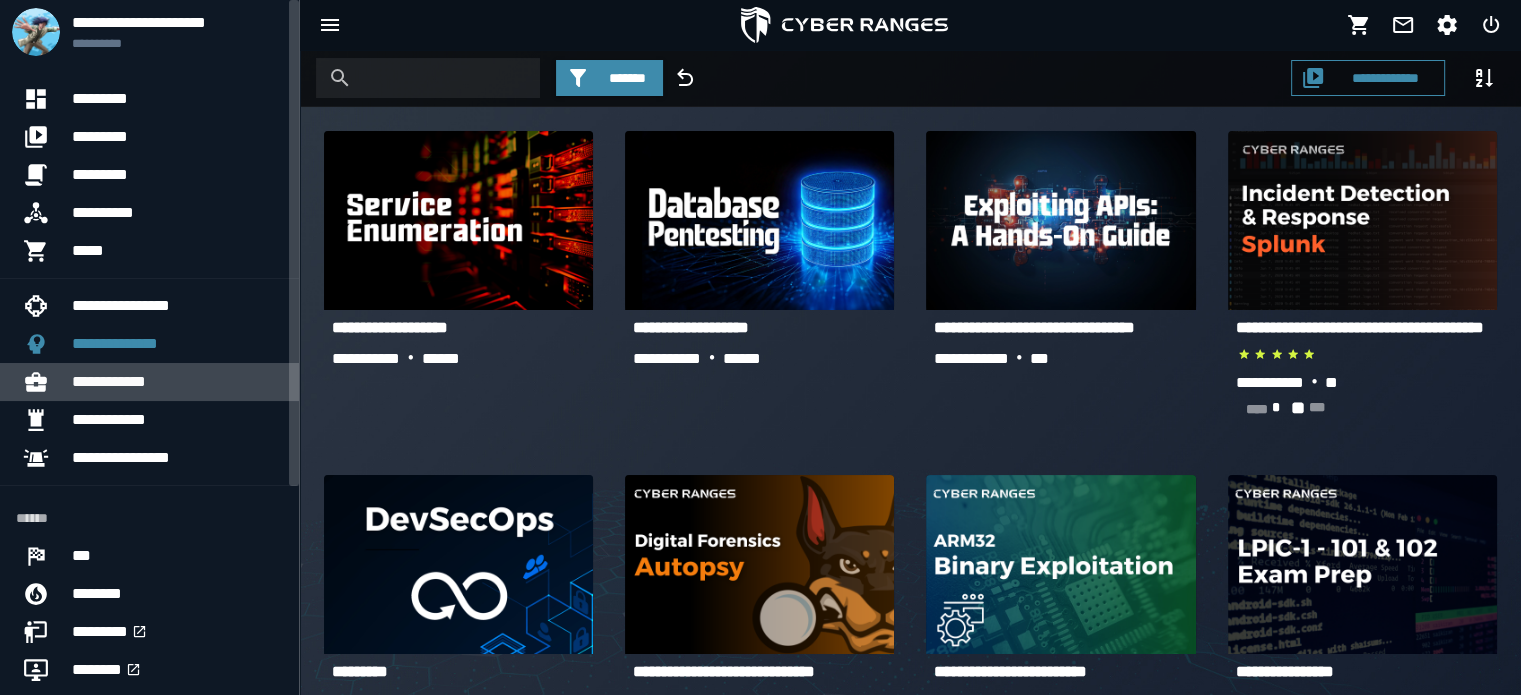 click on "**********" at bounding box center (177, 382) 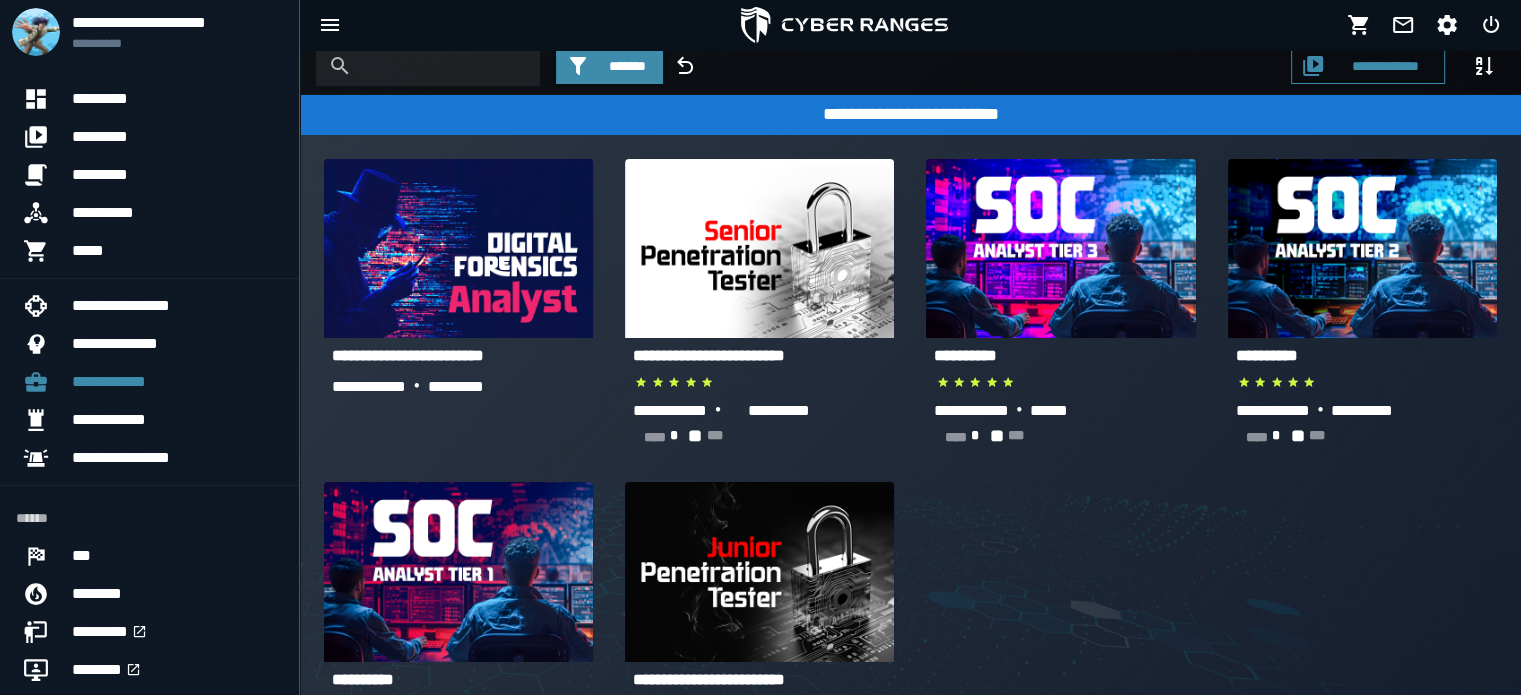 scroll, scrollTop: 0, scrollLeft: 0, axis: both 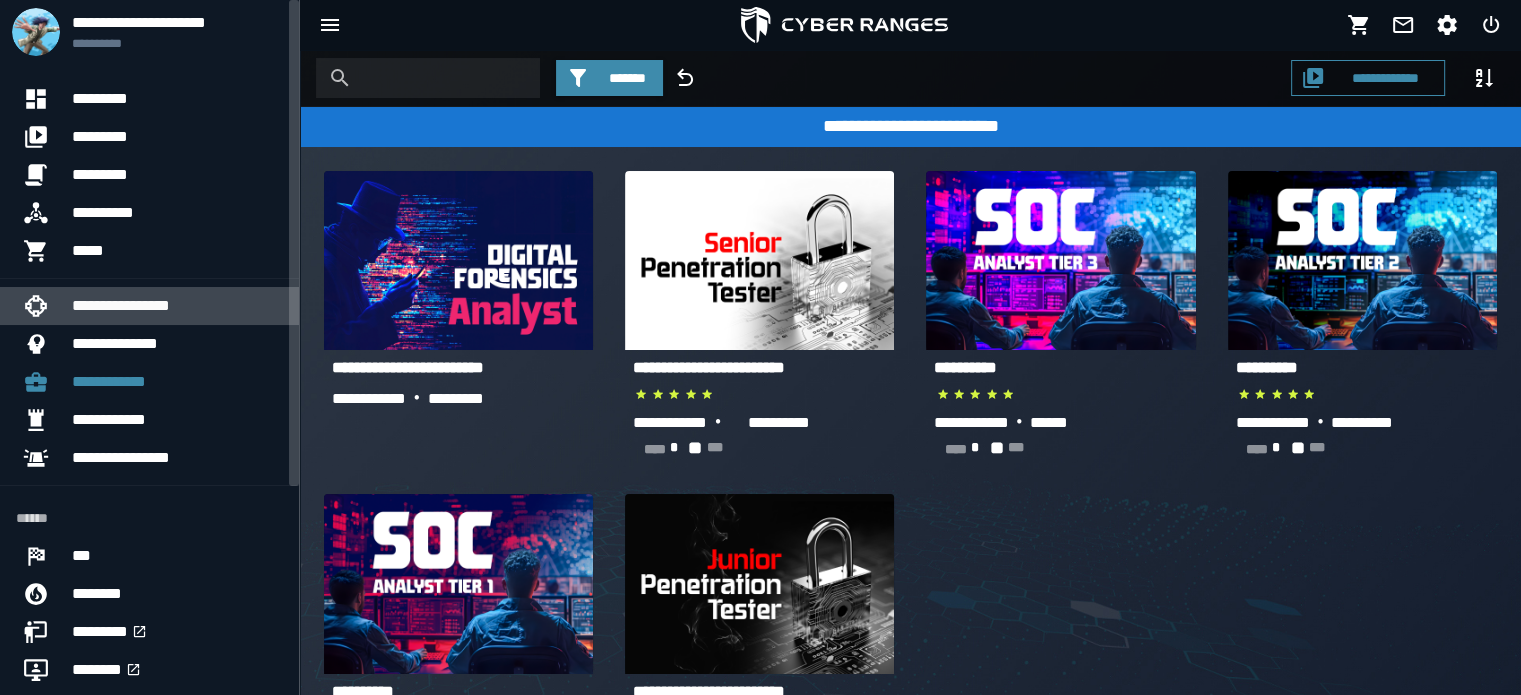 click on "**********" at bounding box center [177, 306] 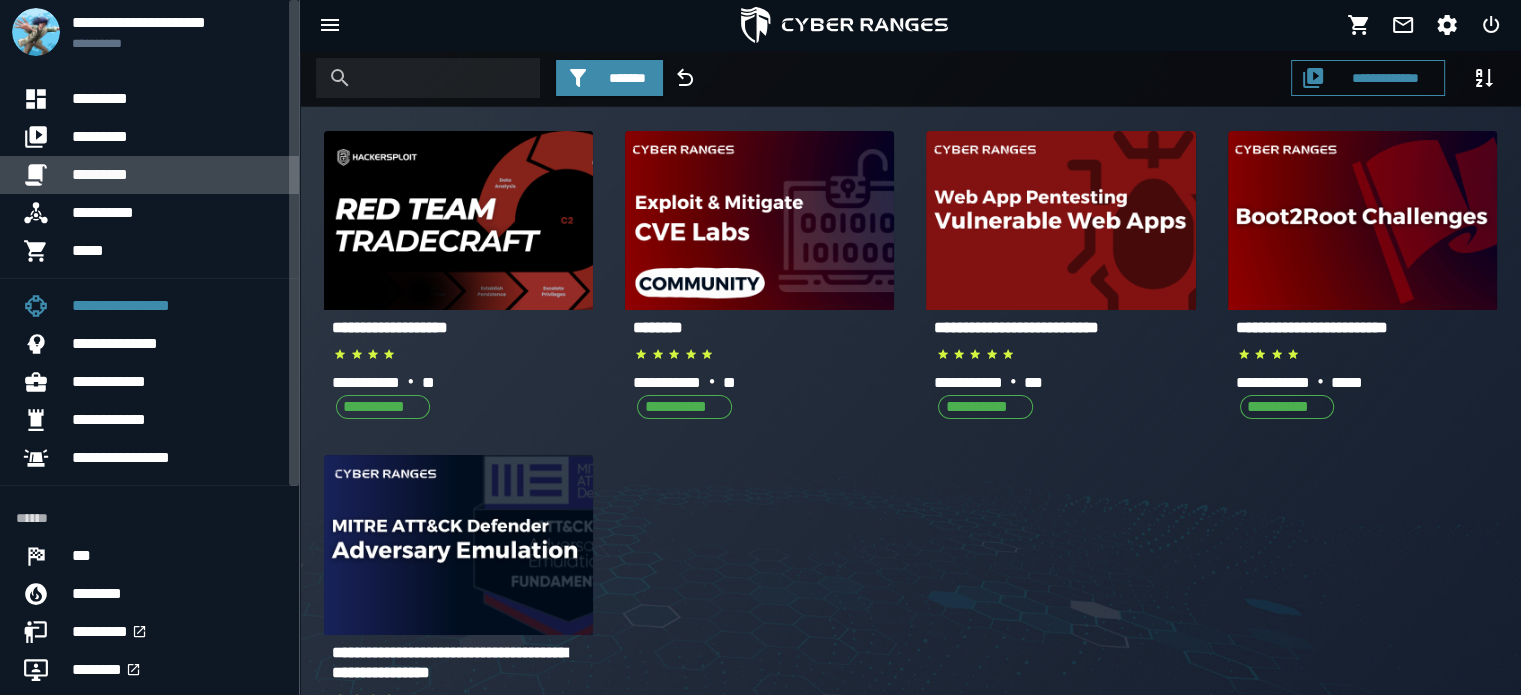 click on "*********" at bounding box center [177, 175] 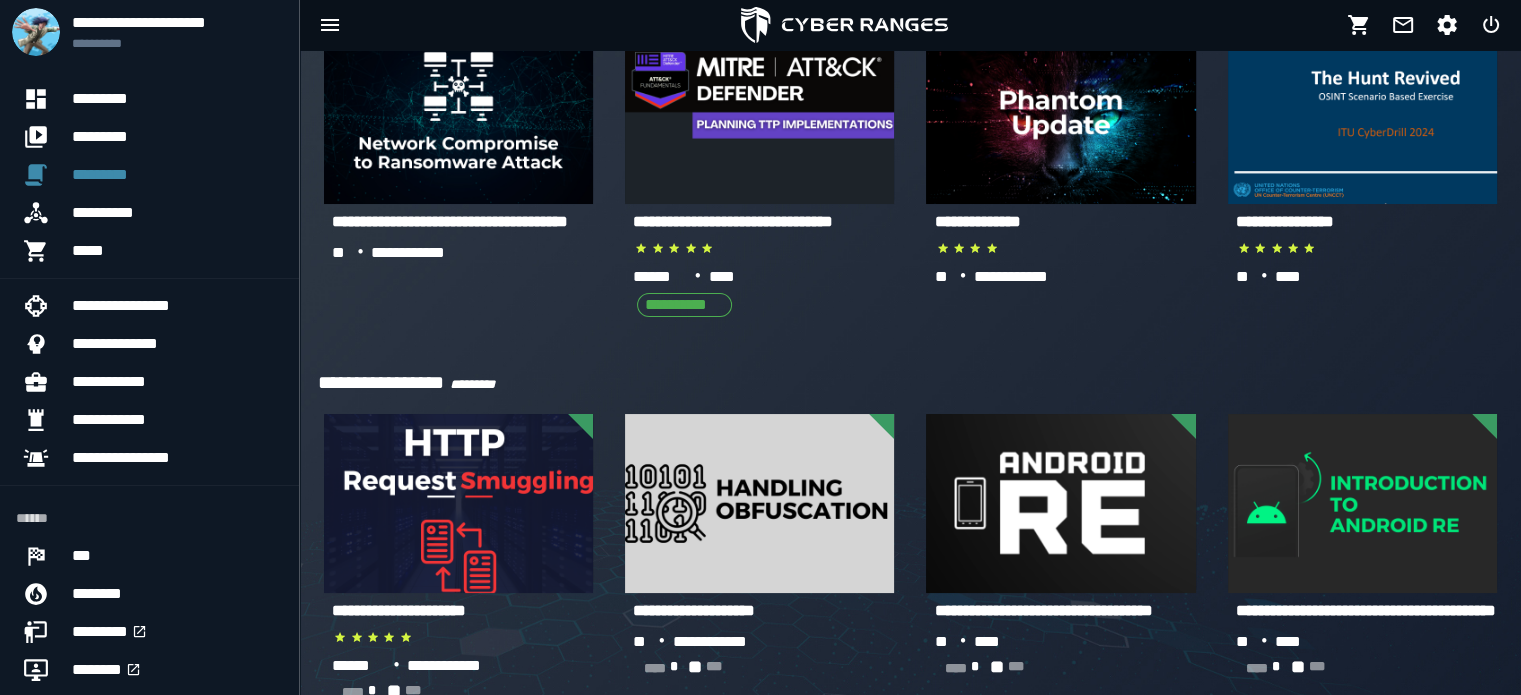 scroll, scrollTop: 900, scrollLeft: 0, axis: vertical 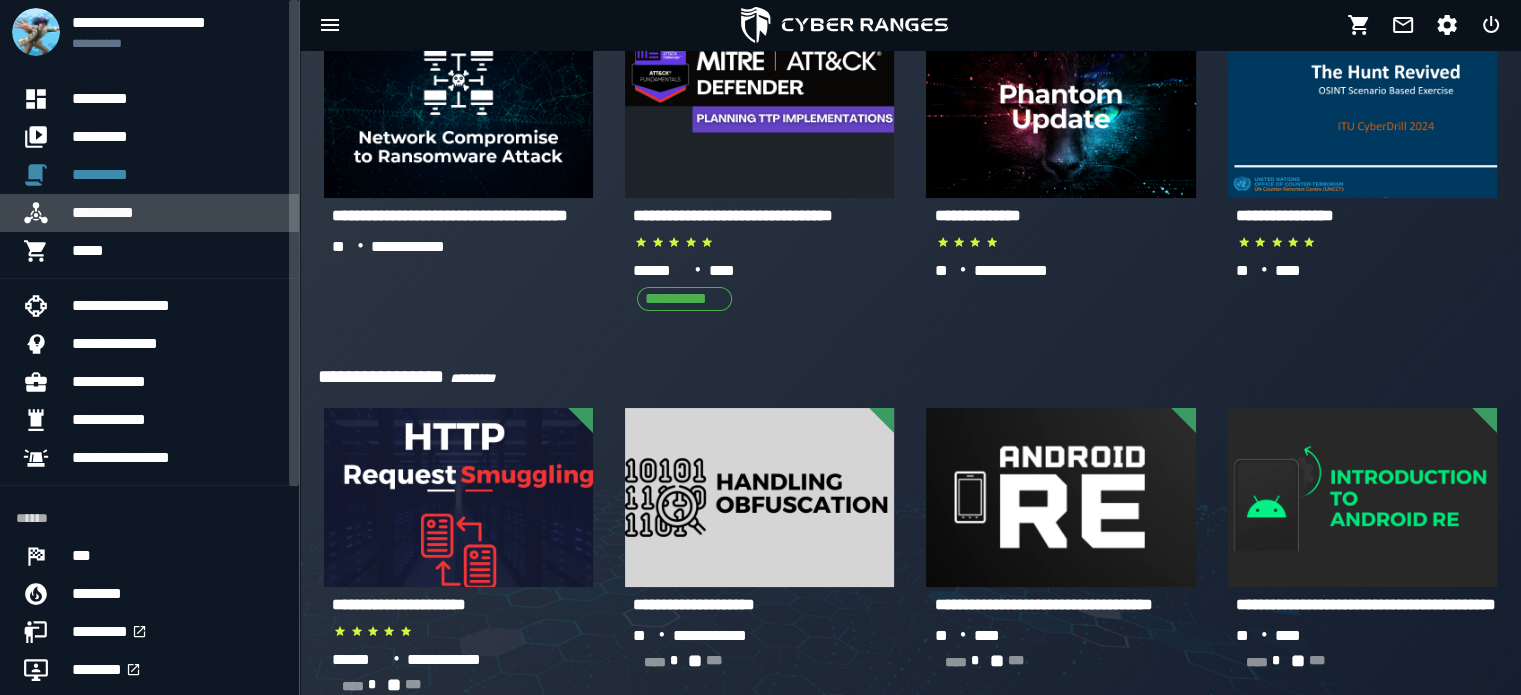 click on "**********" at bounding box center (177, 213) 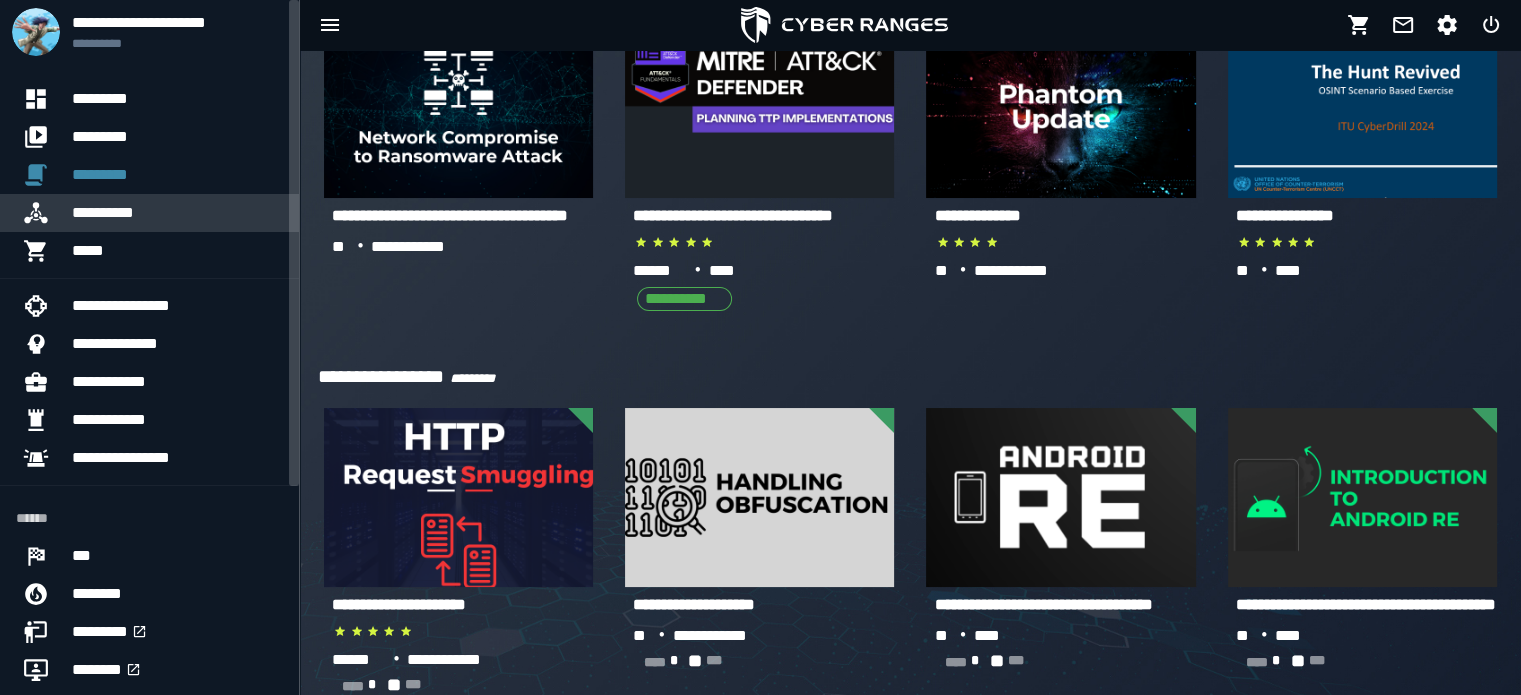 scroll, scrollTop: 0, scrollLeft: 0, axis: both 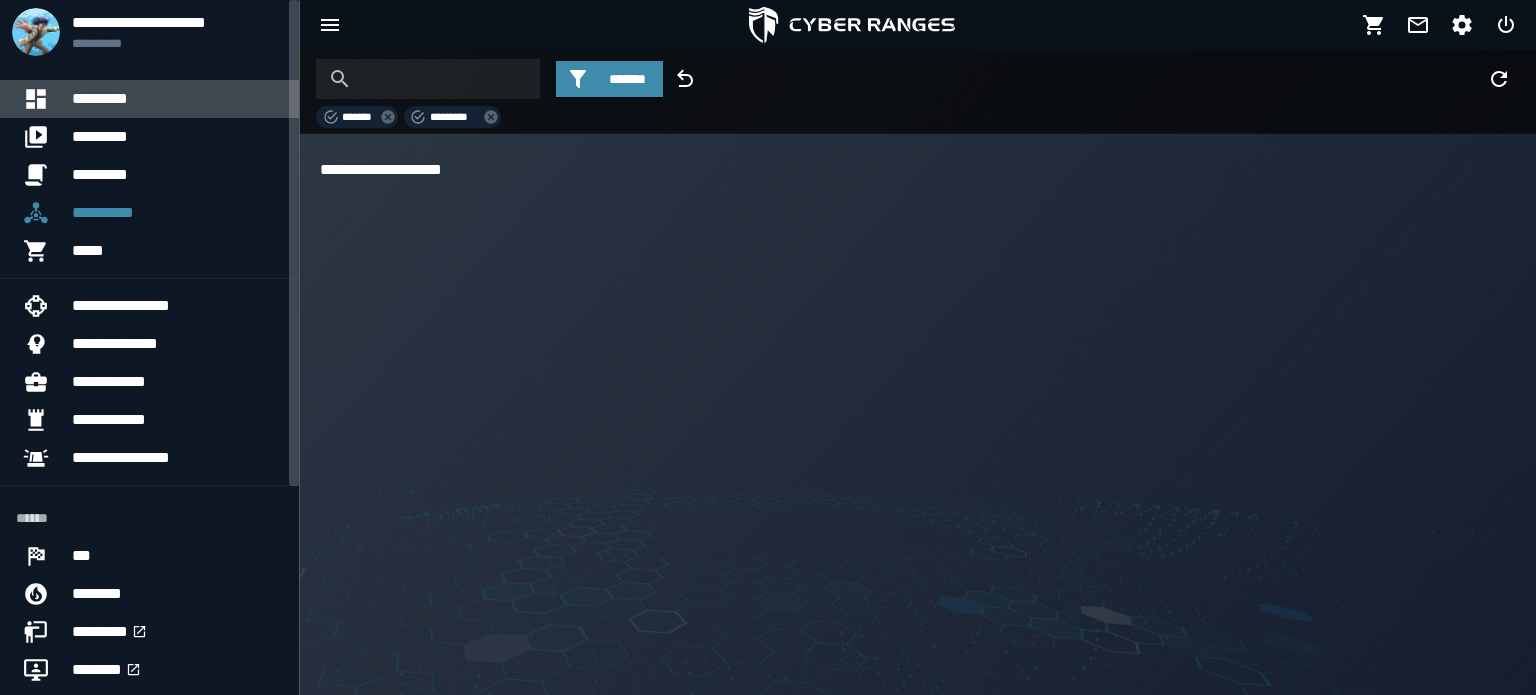 click on "*********" at bounding box center (177, 99) 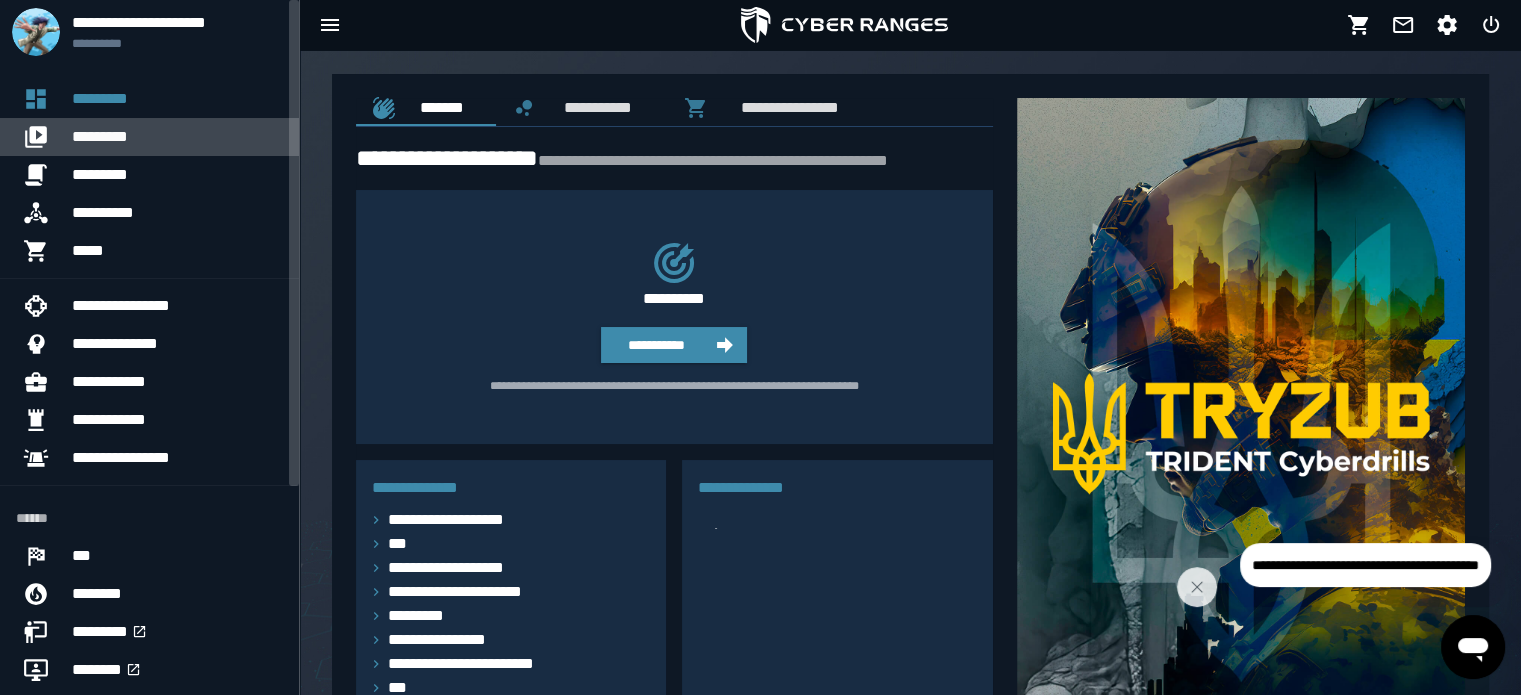 click on "*********" at bounding box center (177, 137) 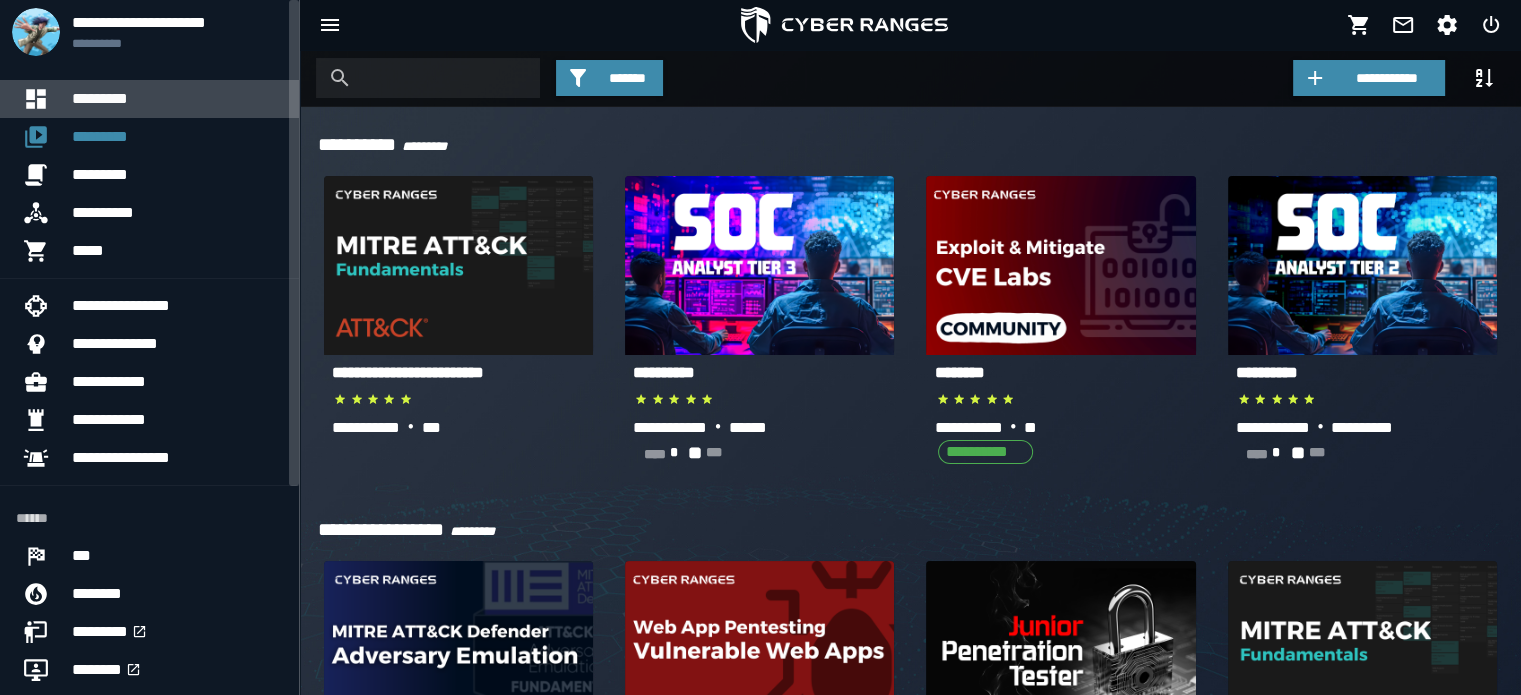 click on "*********" at bounding box center [177, 99] 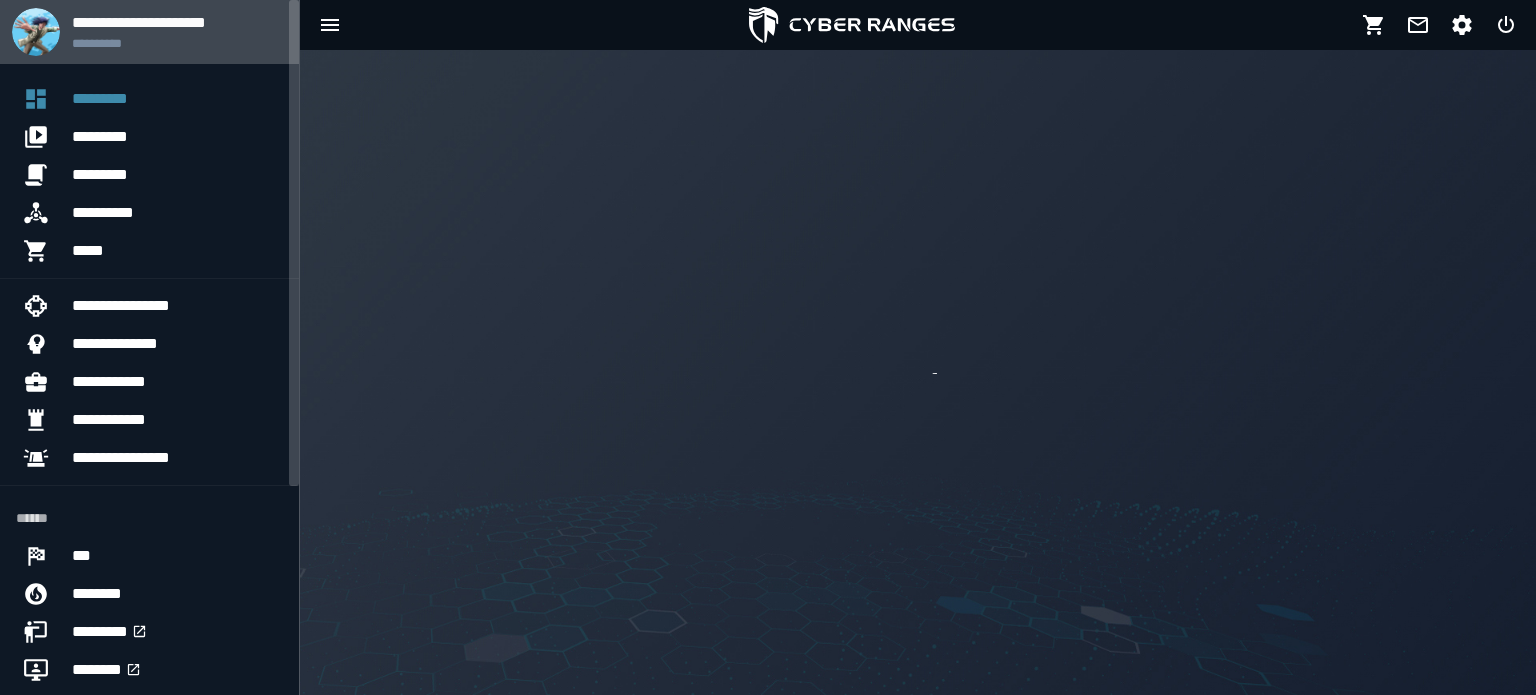 click at bounding box center (36, 32) 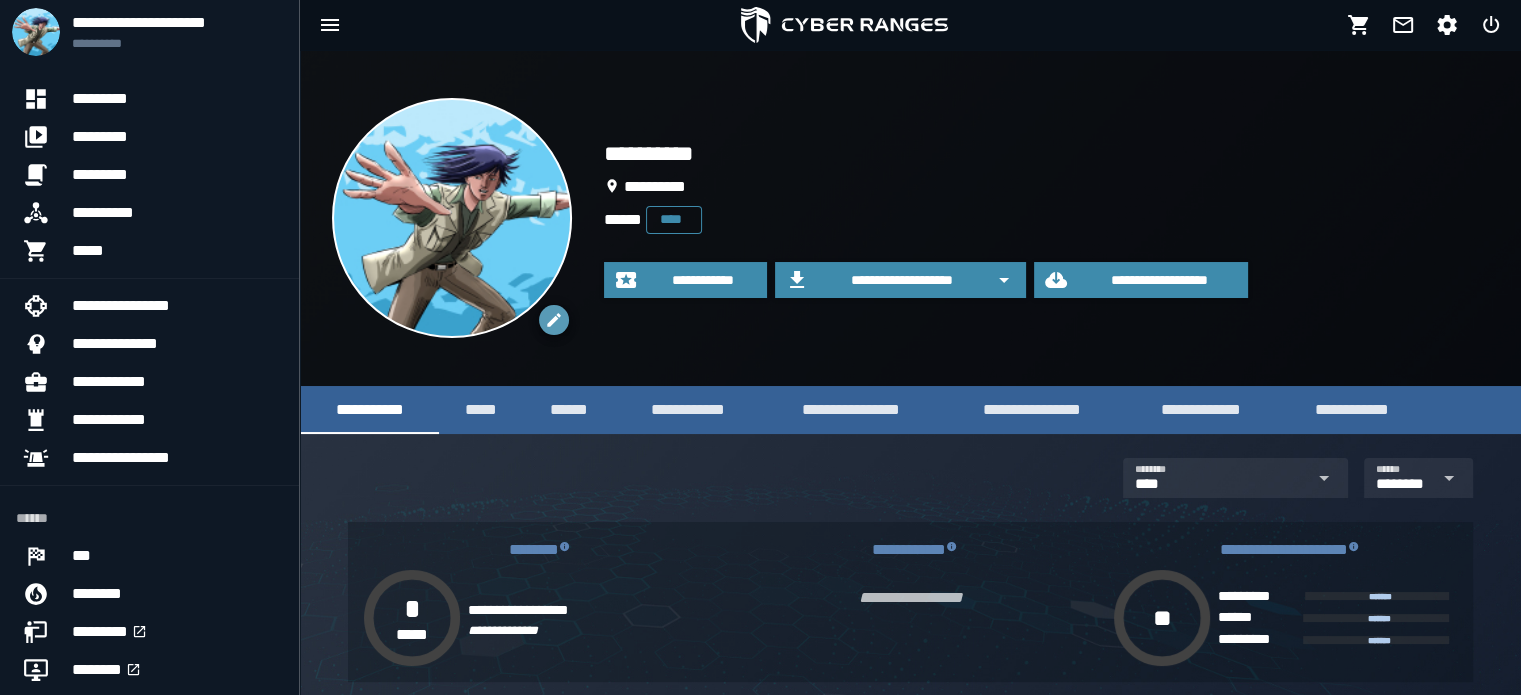 click at bounding box center (554, 320) 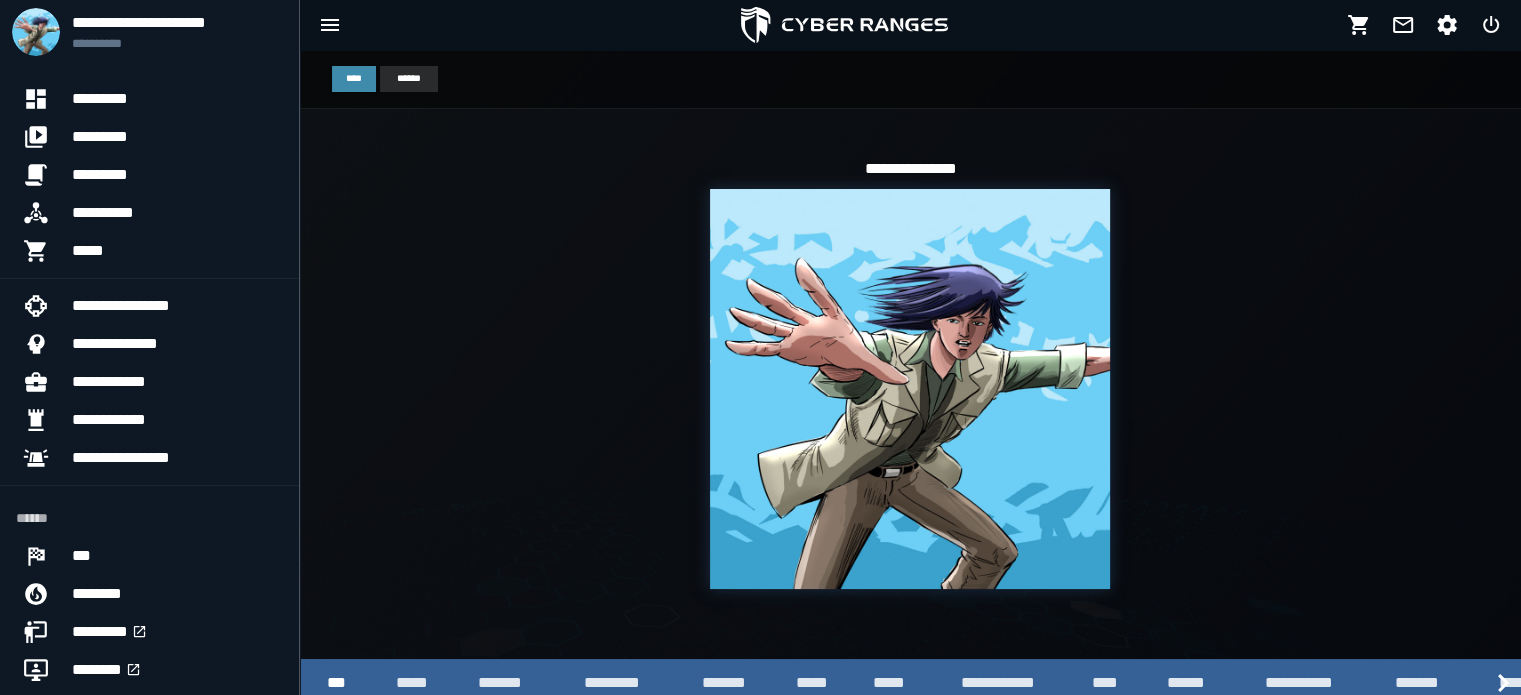 click on "******" at bounding box center [409, 78] 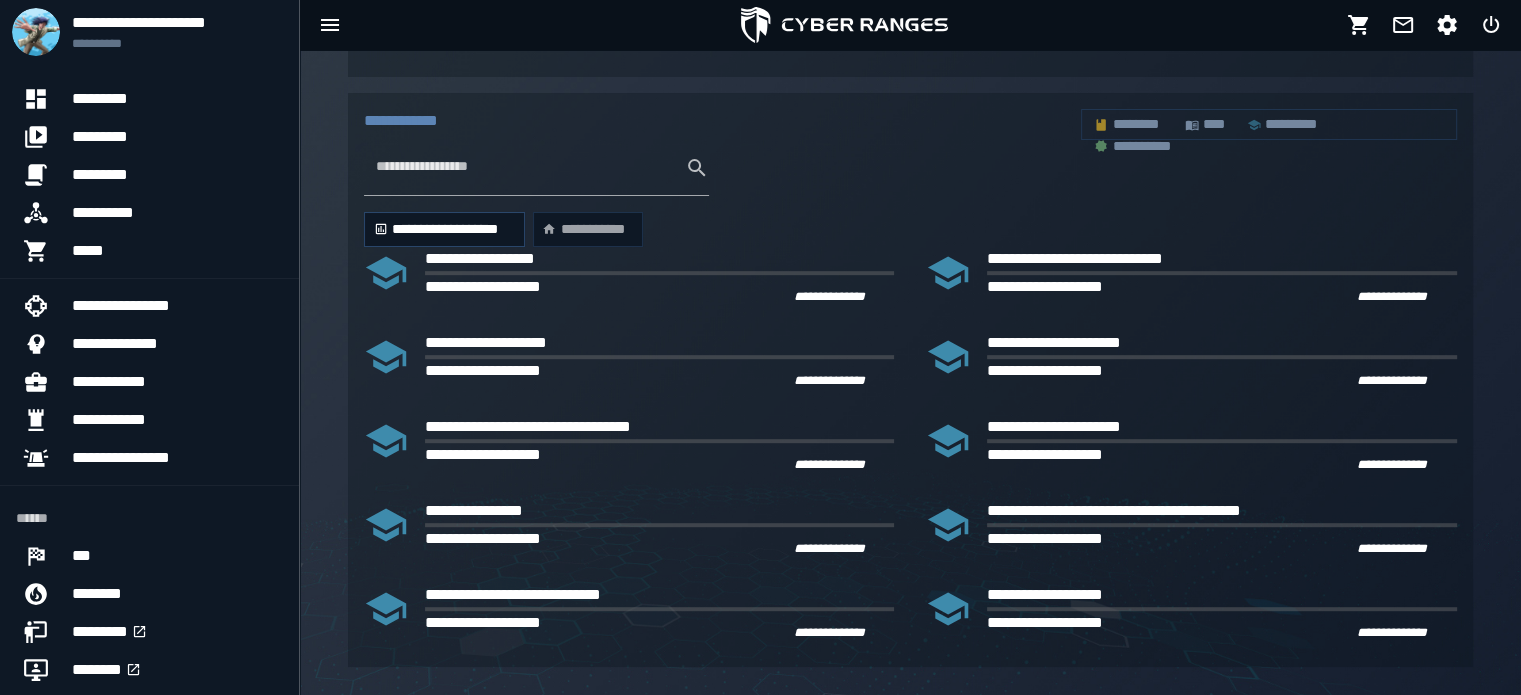 scroll, scrollTop: 964, scrollLeft: 0, axis: vertical 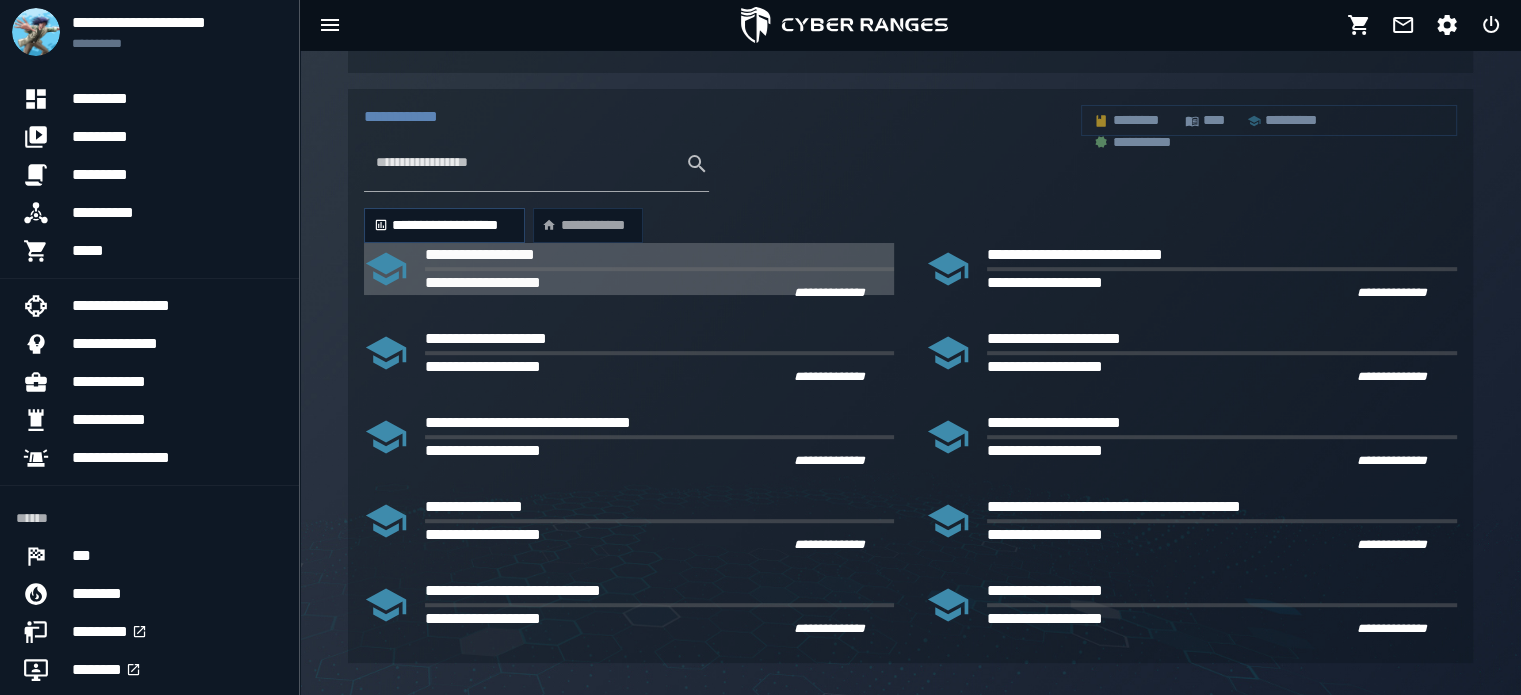 click on "**********" 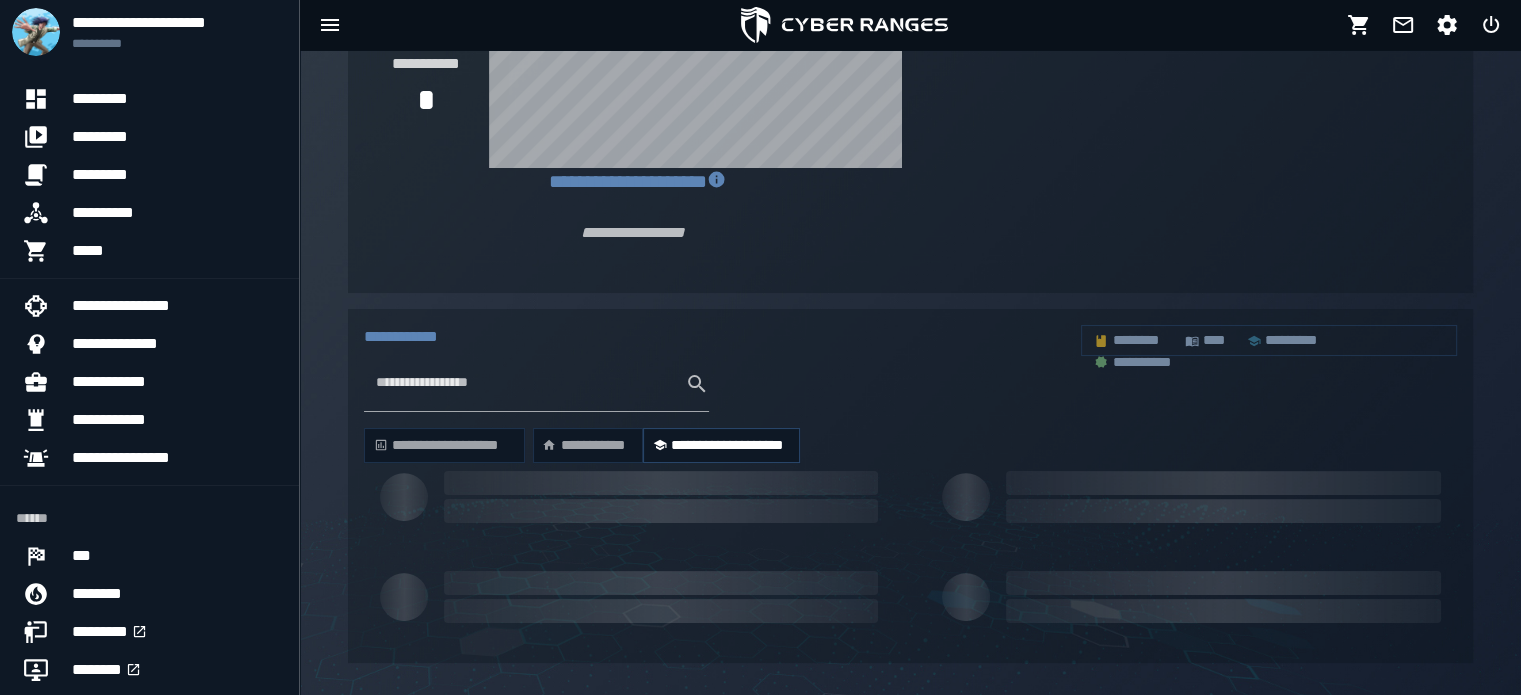scroll, scrollTop: 919, scrollLeft: 0, axis: vertical 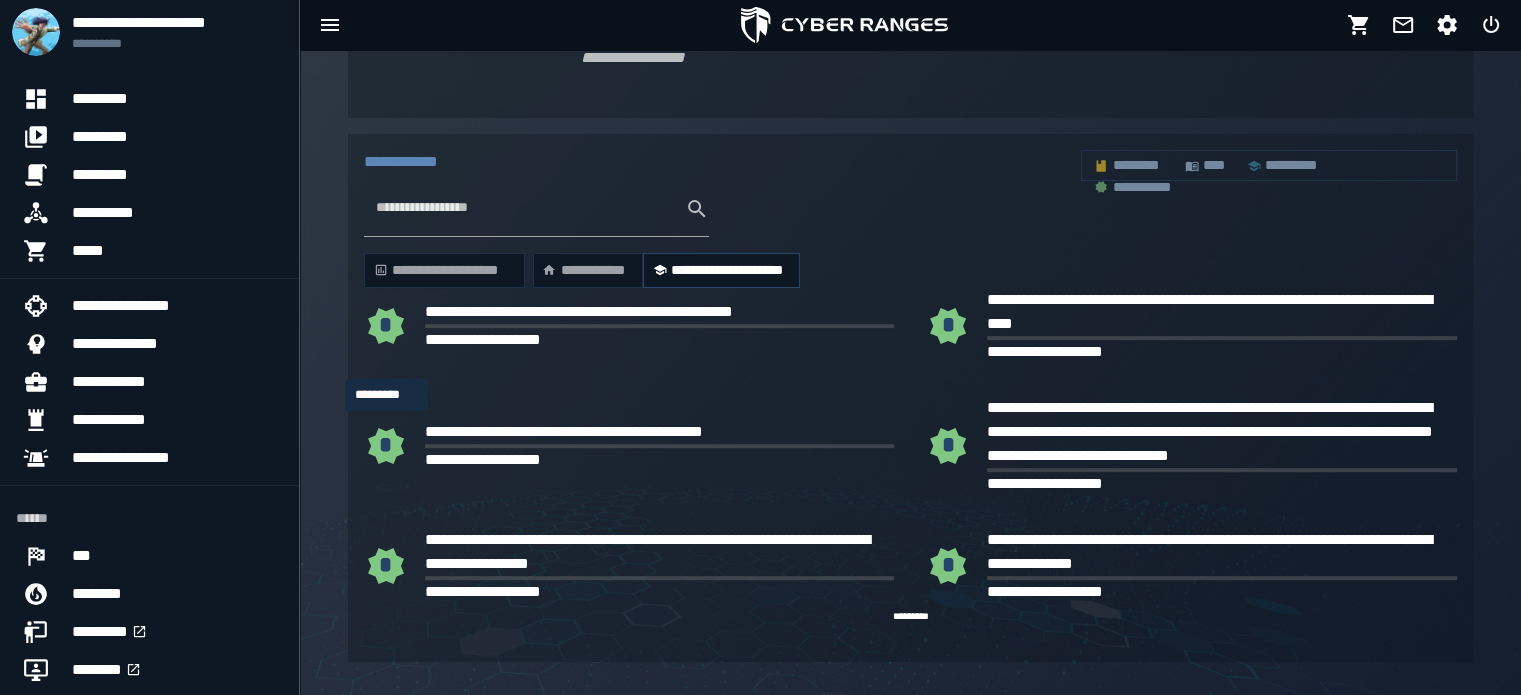 click on "*" 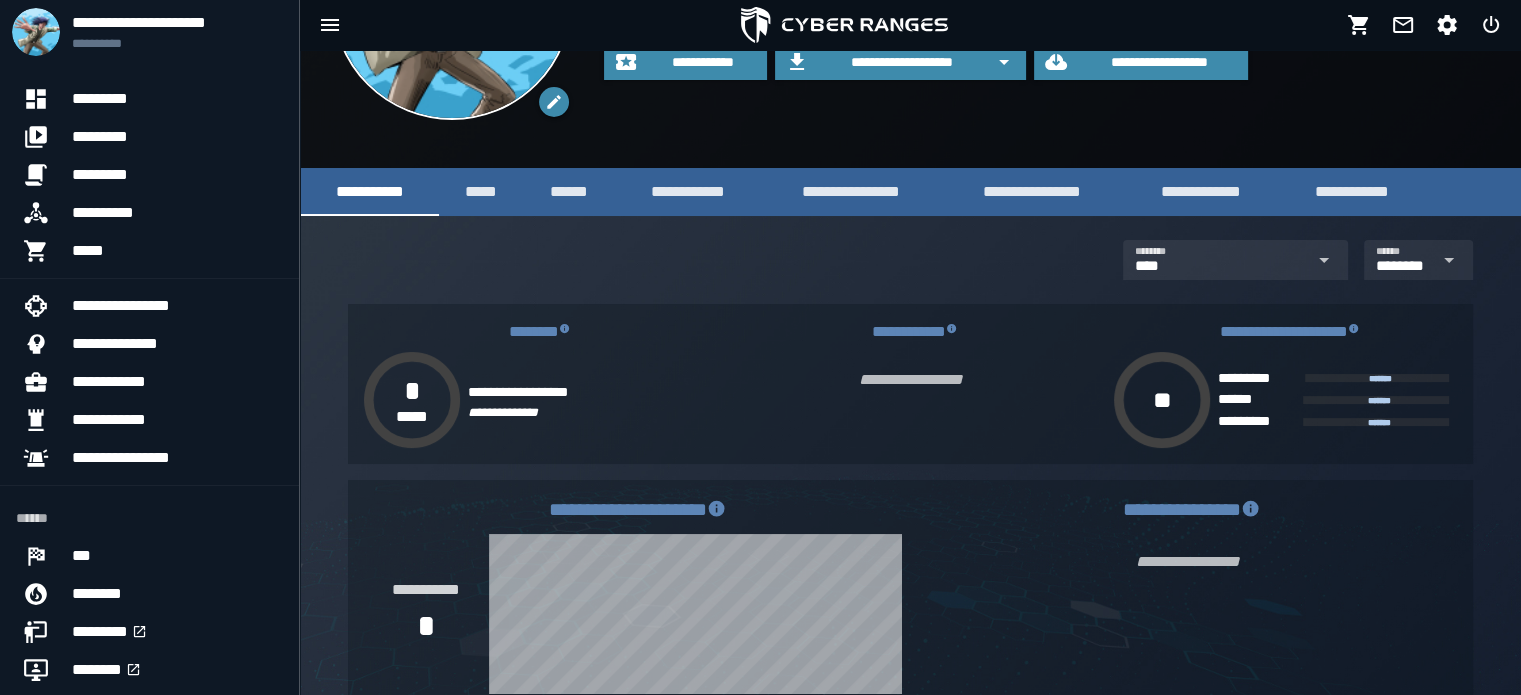 scroll, scrollTop: 0, scrollLeft: 0, axis: both 